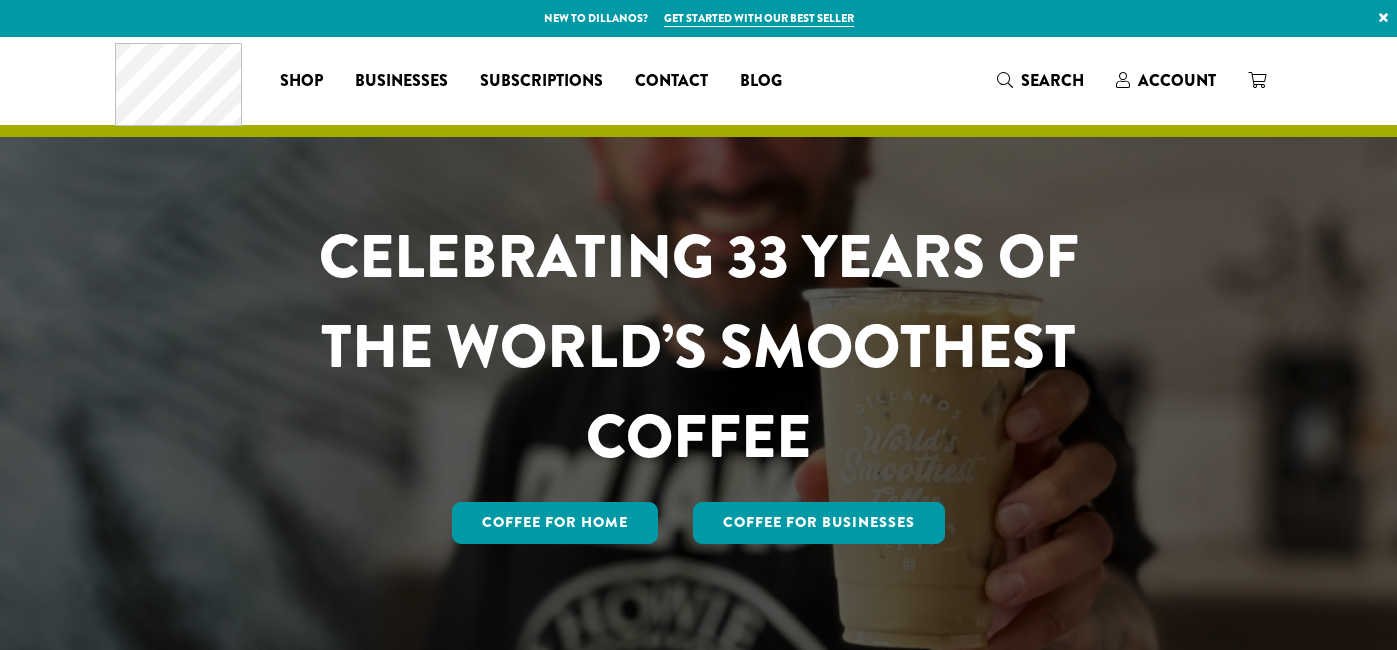 scroll, scrollTop: 0, scrollLeft: 0, axis: both 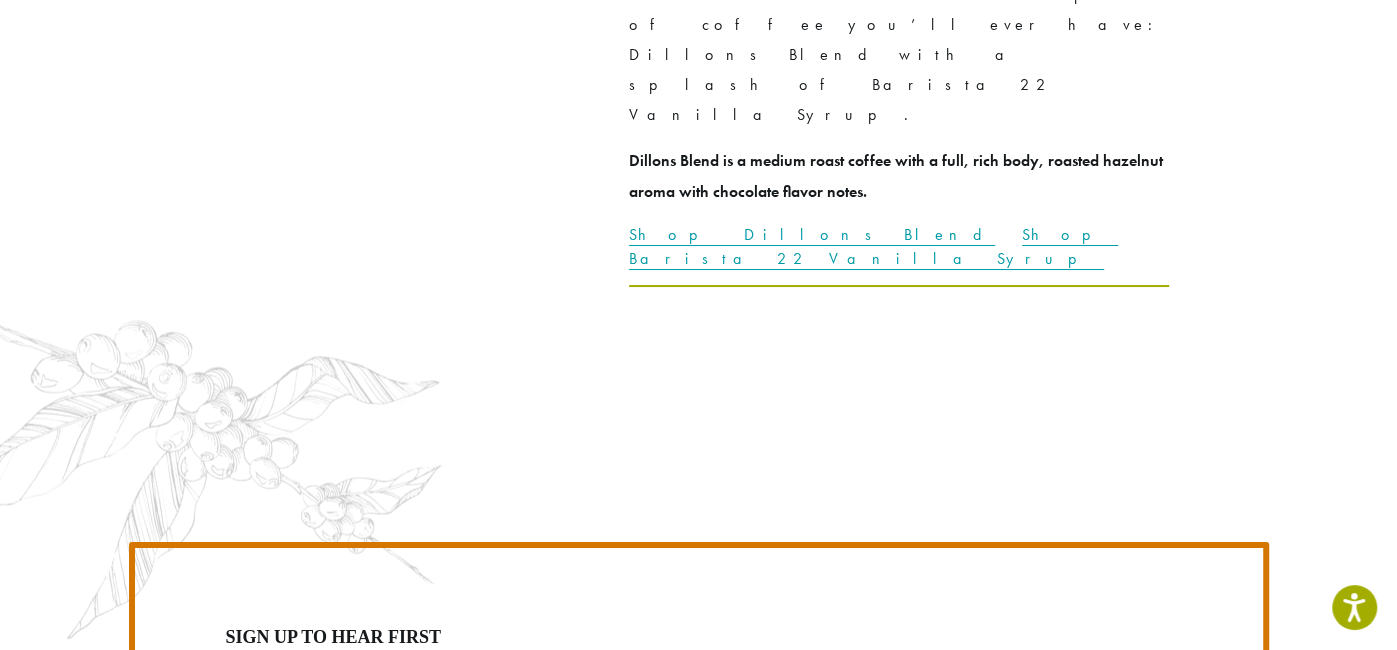 click on "Home Brewing" at bounding box center [991, 1218] 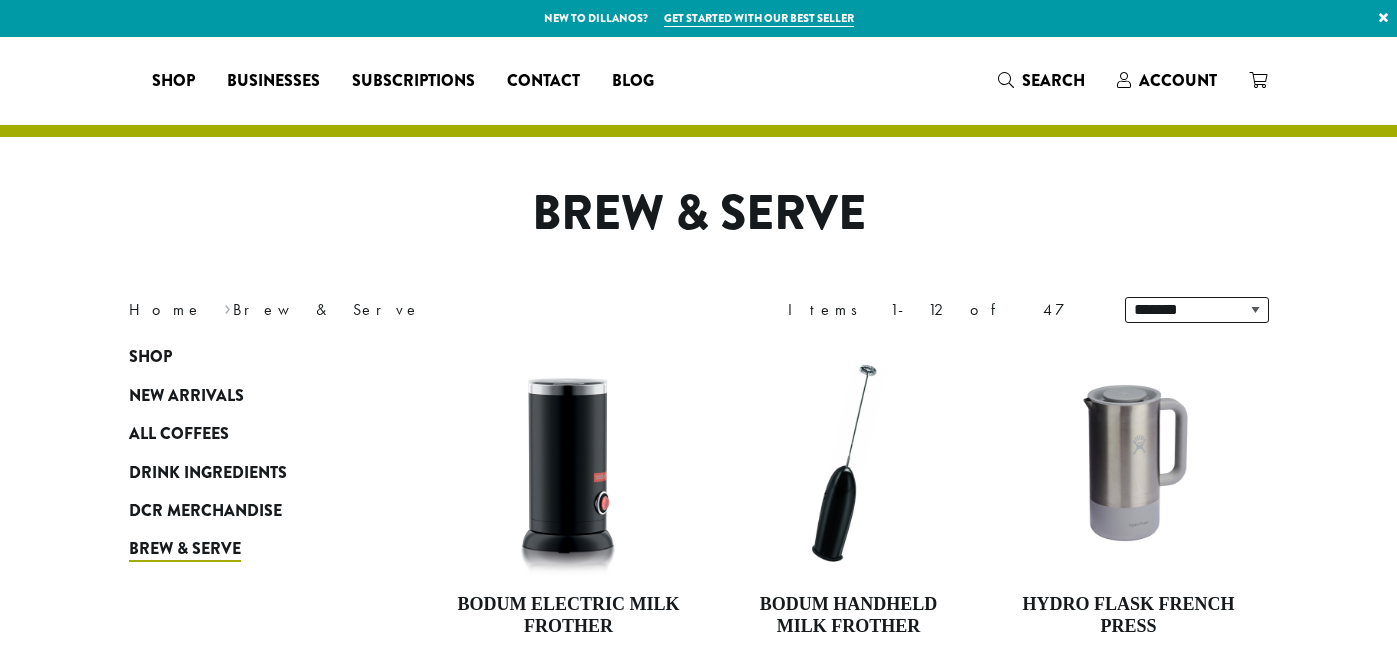 scroll, scrollTop: 0, scrollLeft: 0, axis: both 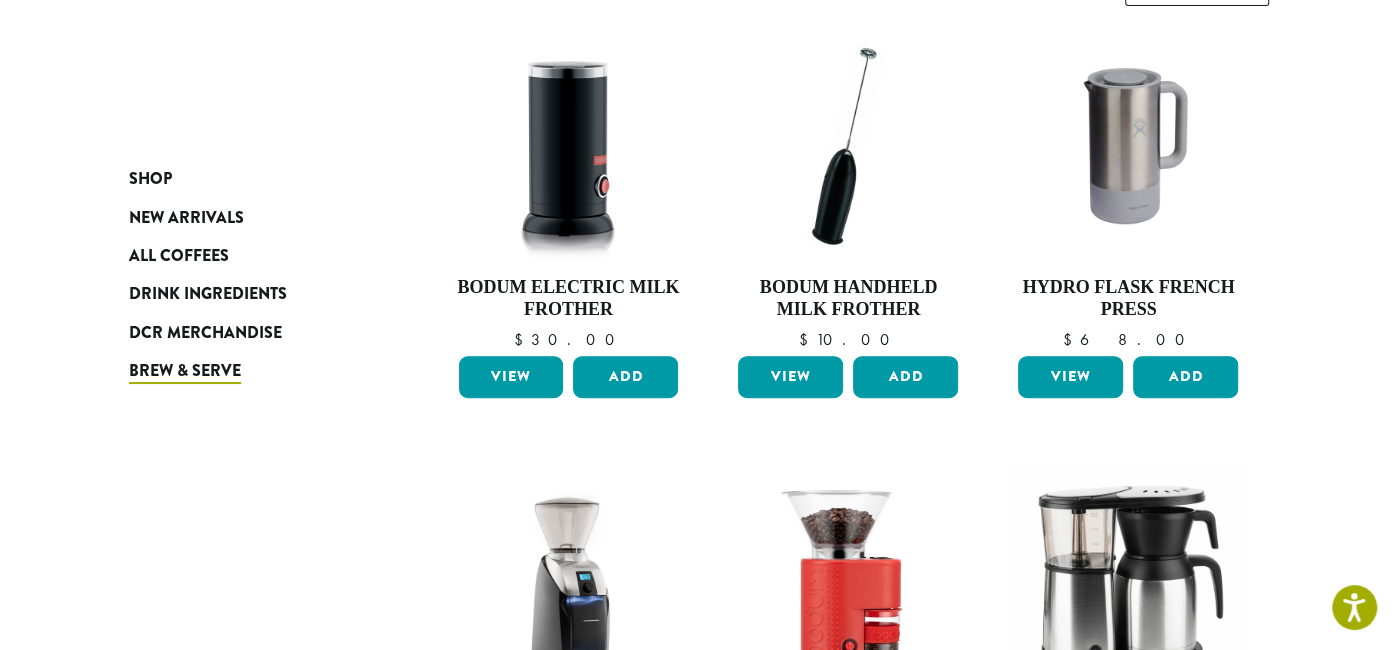 click on "Drink Ingredients" at bounding box center [249, 294] 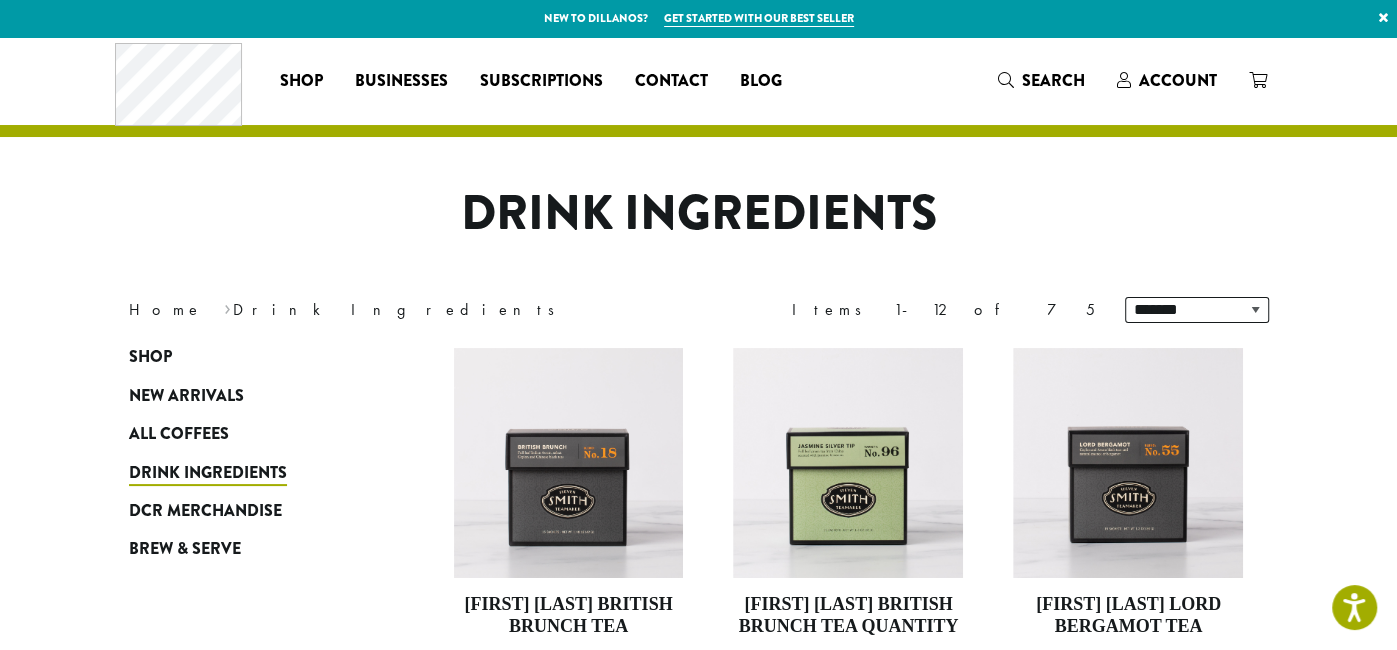 scroll, scrollTop: 84, scrollLeft: 0, axis: vertical 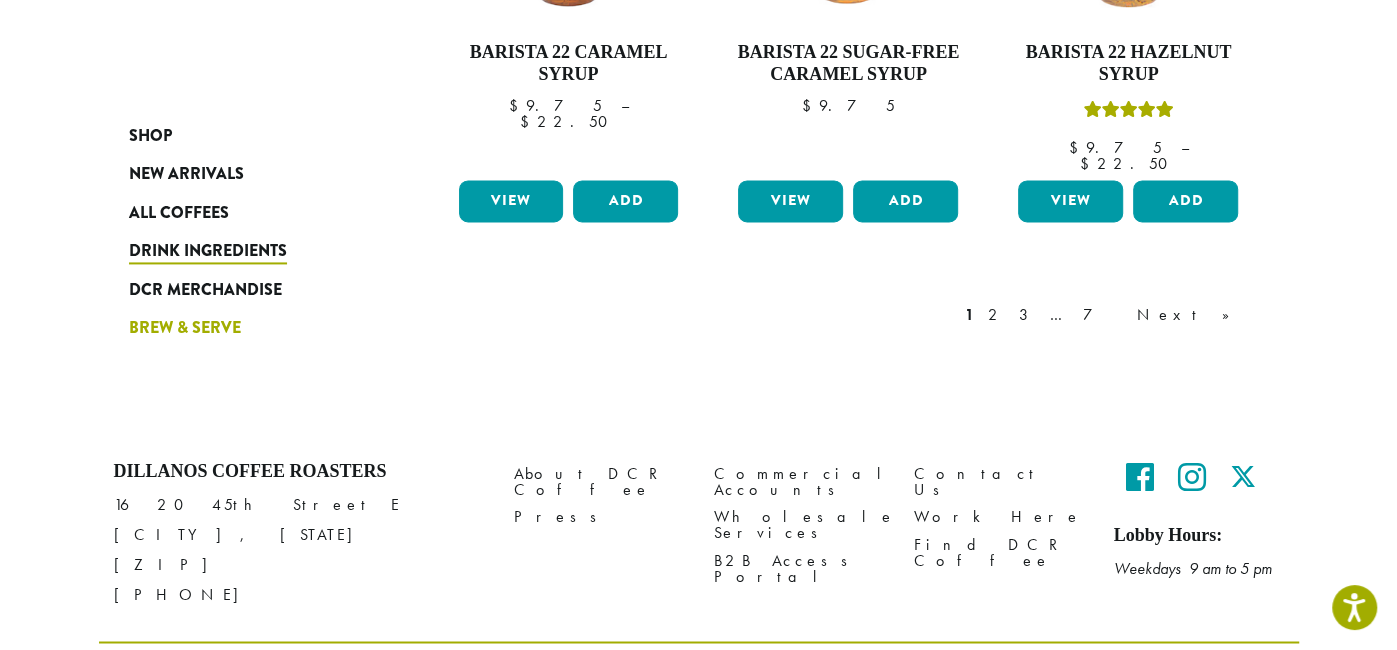 click on "Brew & Serve" at bounding box center [185, 328] 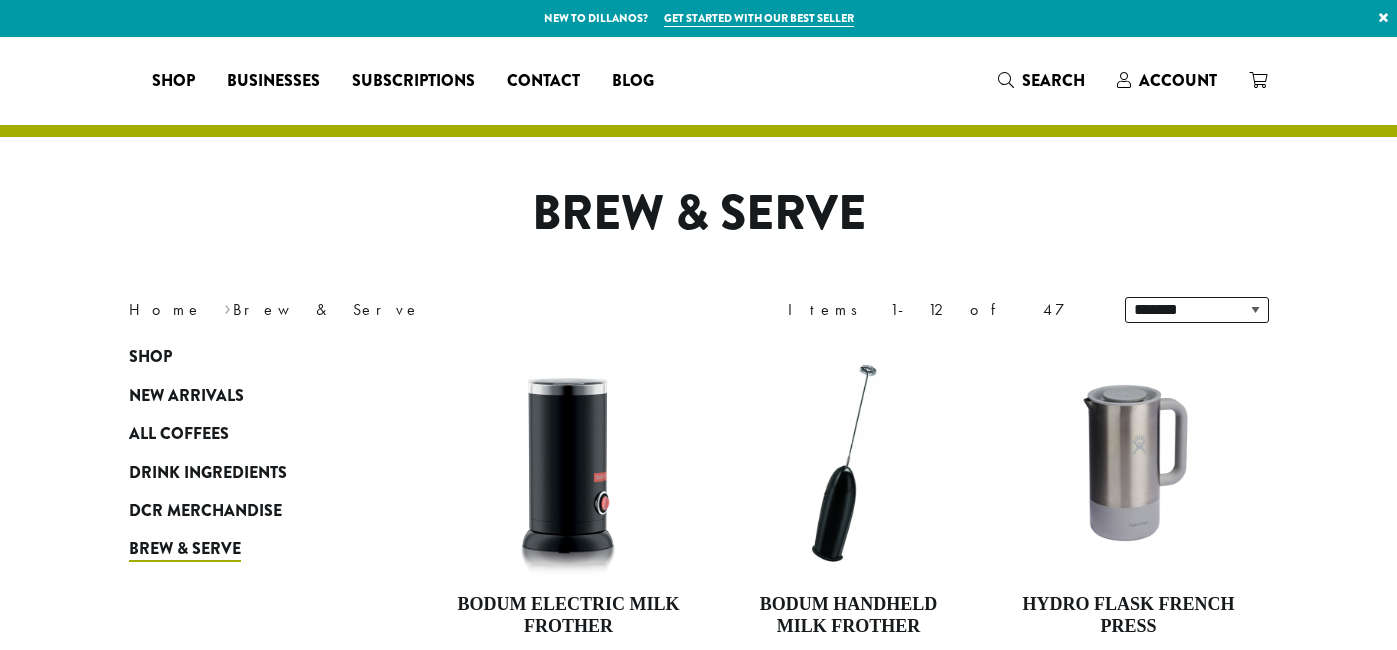 scroll, scrollTop: 0, scrollLeft: 0, axis: both 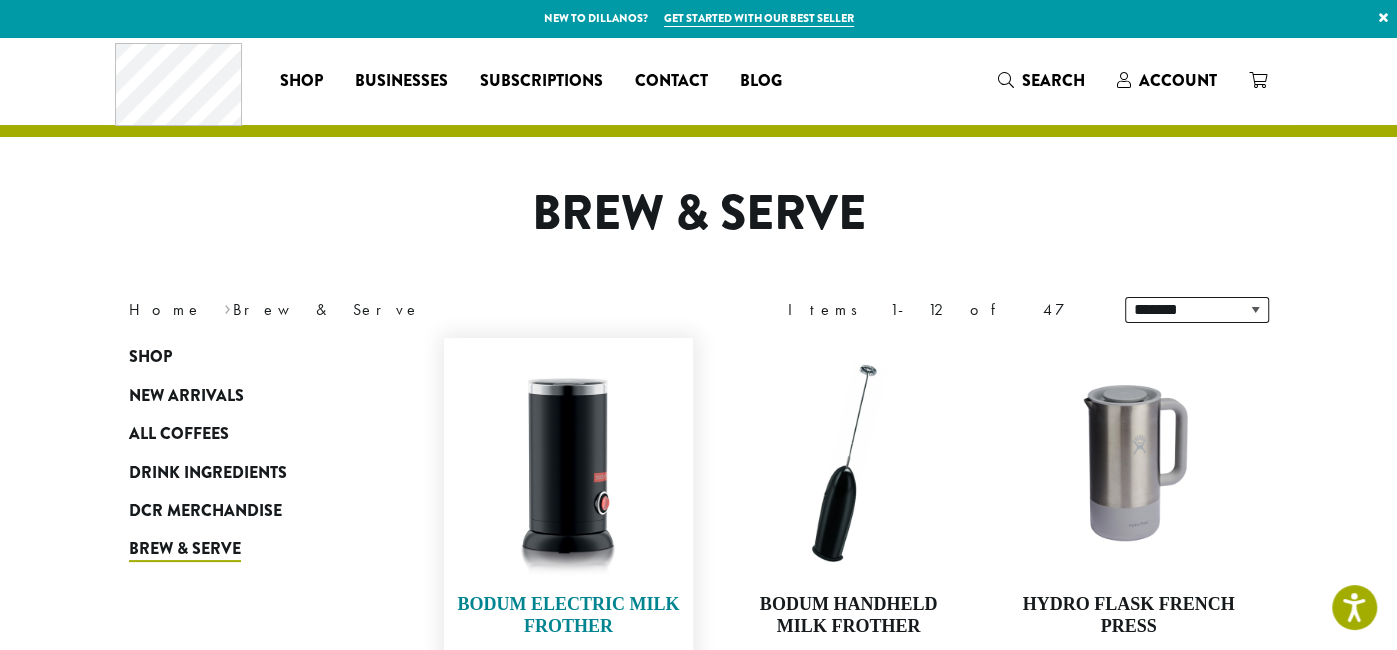 click on "Bodum Electric Milk Frother" at bounding box center (569, 615) 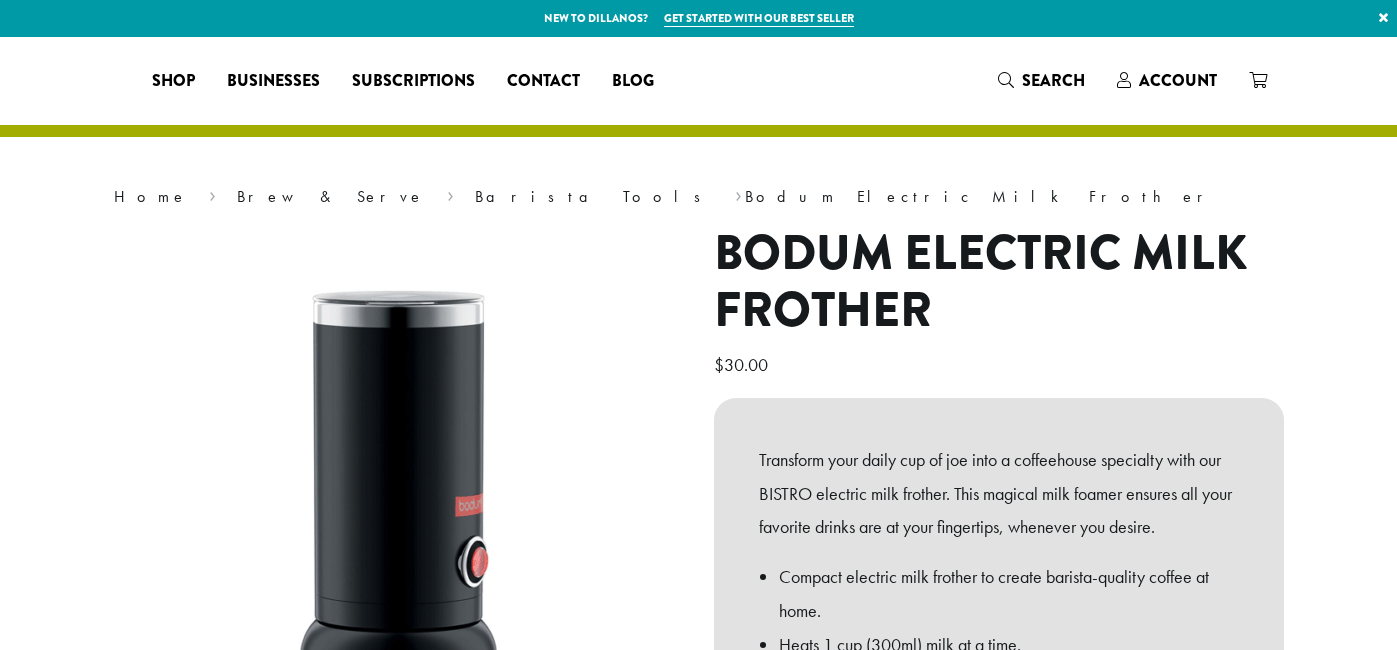 scroll, scrollTop: 0, scrollLeft: 0, axis: both 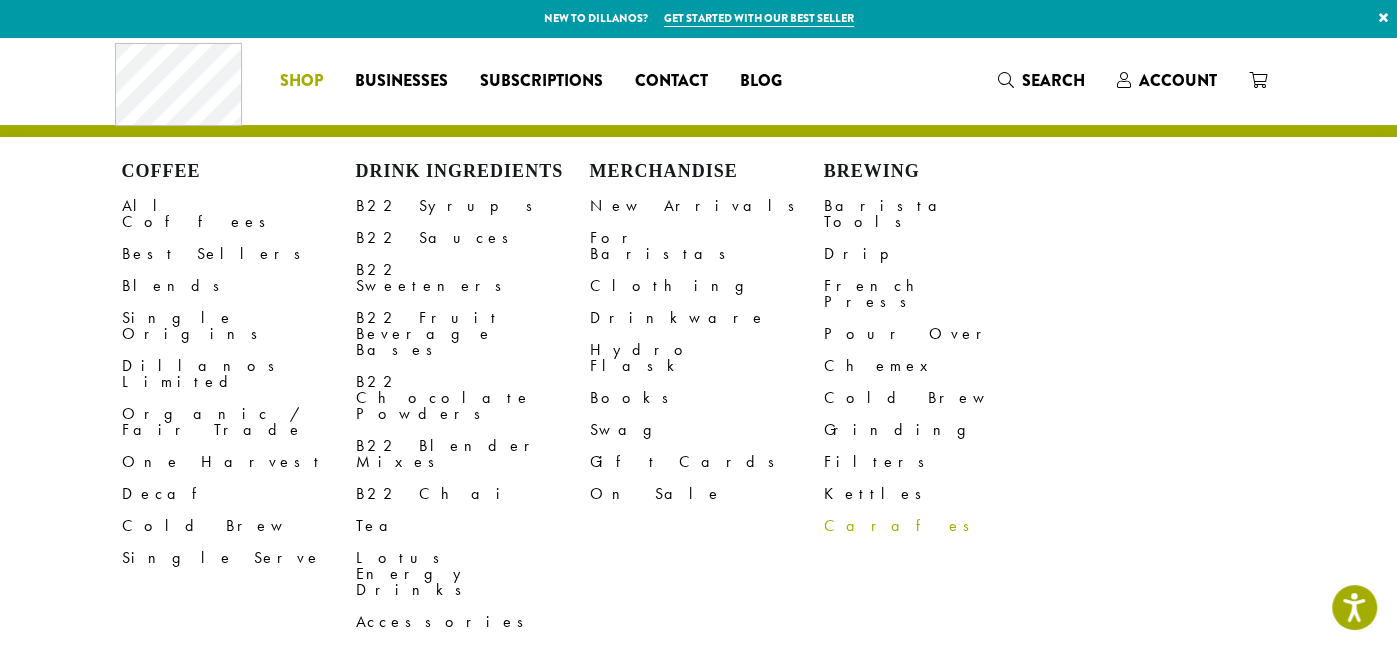 click on "Search" at bounding box center (1040, 81) 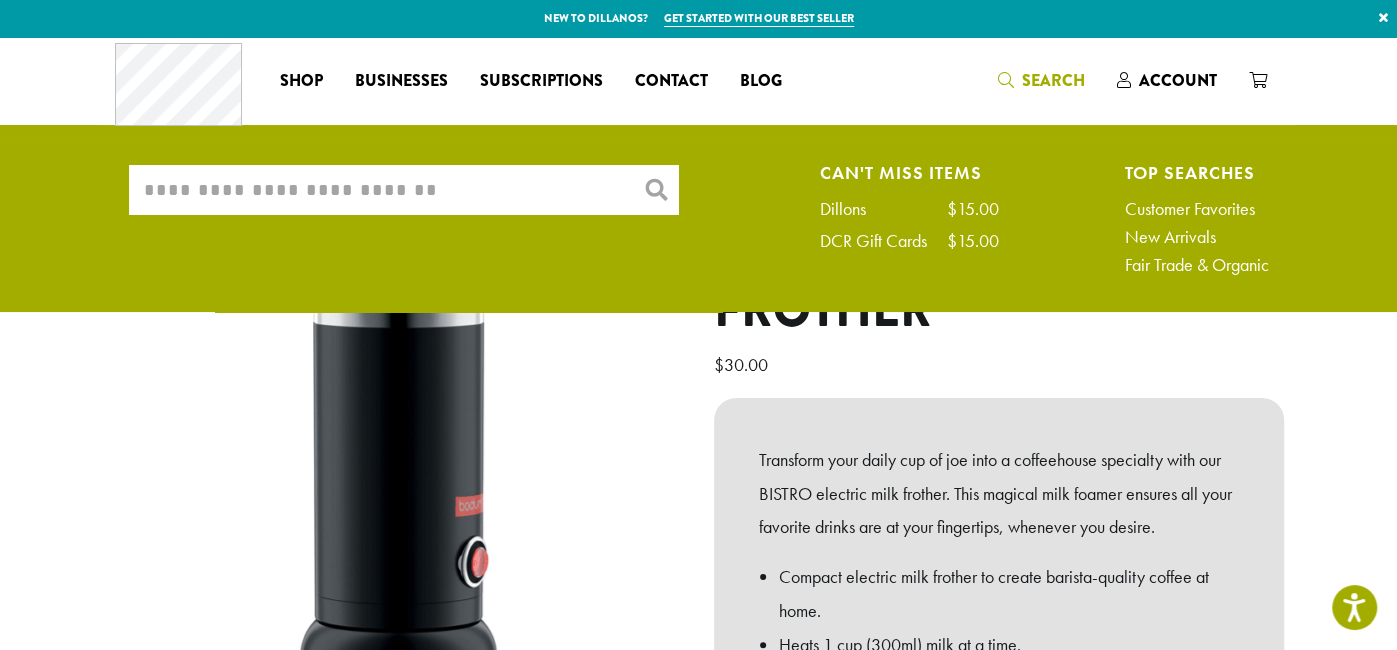 click on "What are you searching for?" at bounding box center (404, 190) 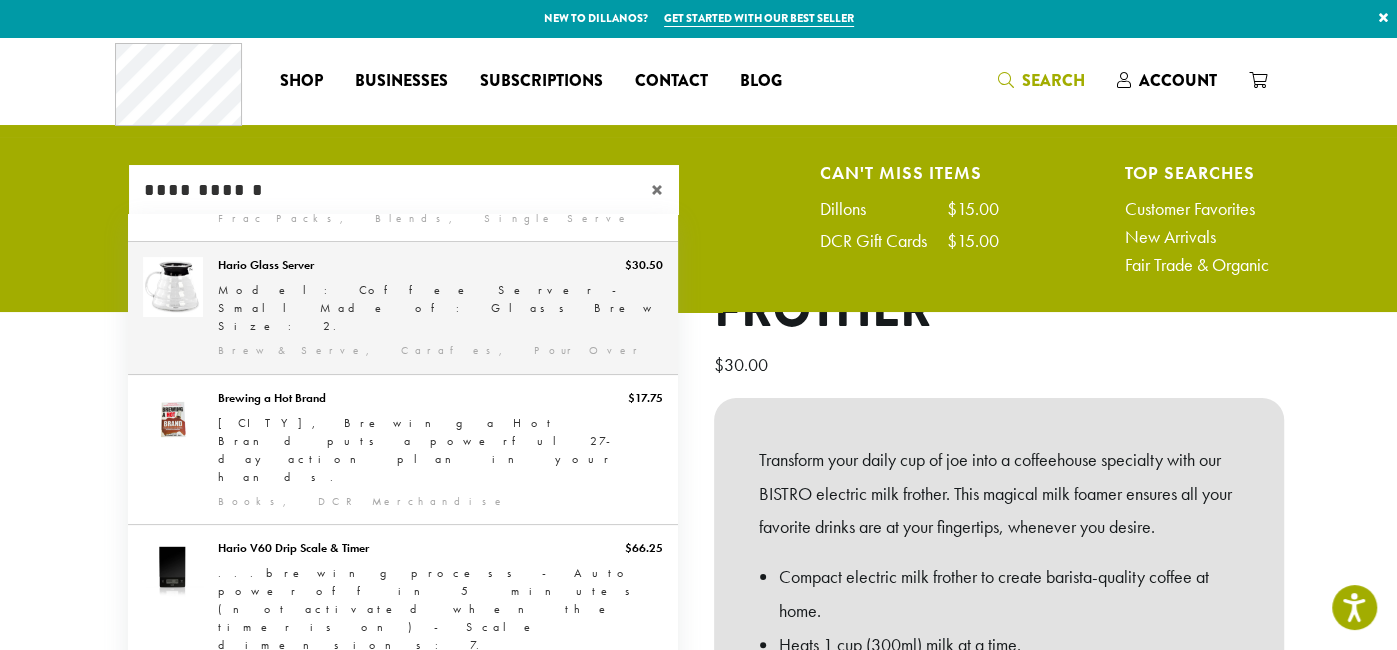 scroll, scrollTop: 651, scrollLeft: 0, axis: vertical 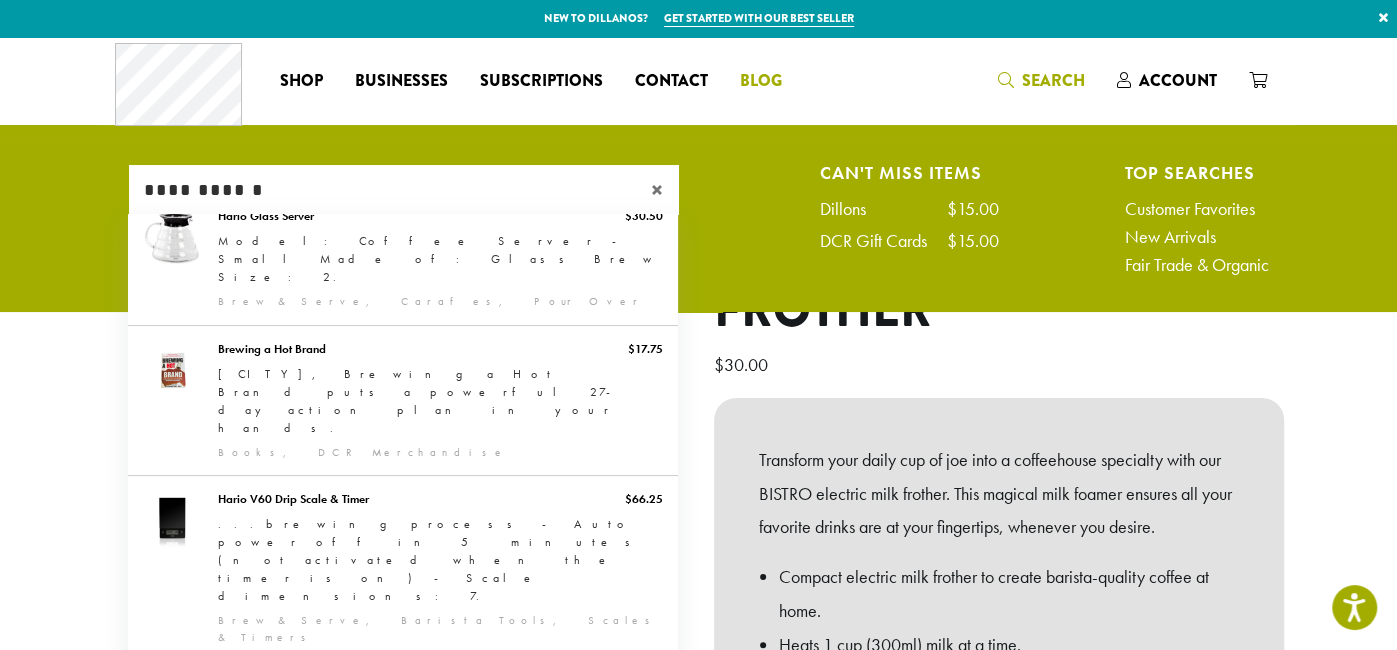 type on "**********" 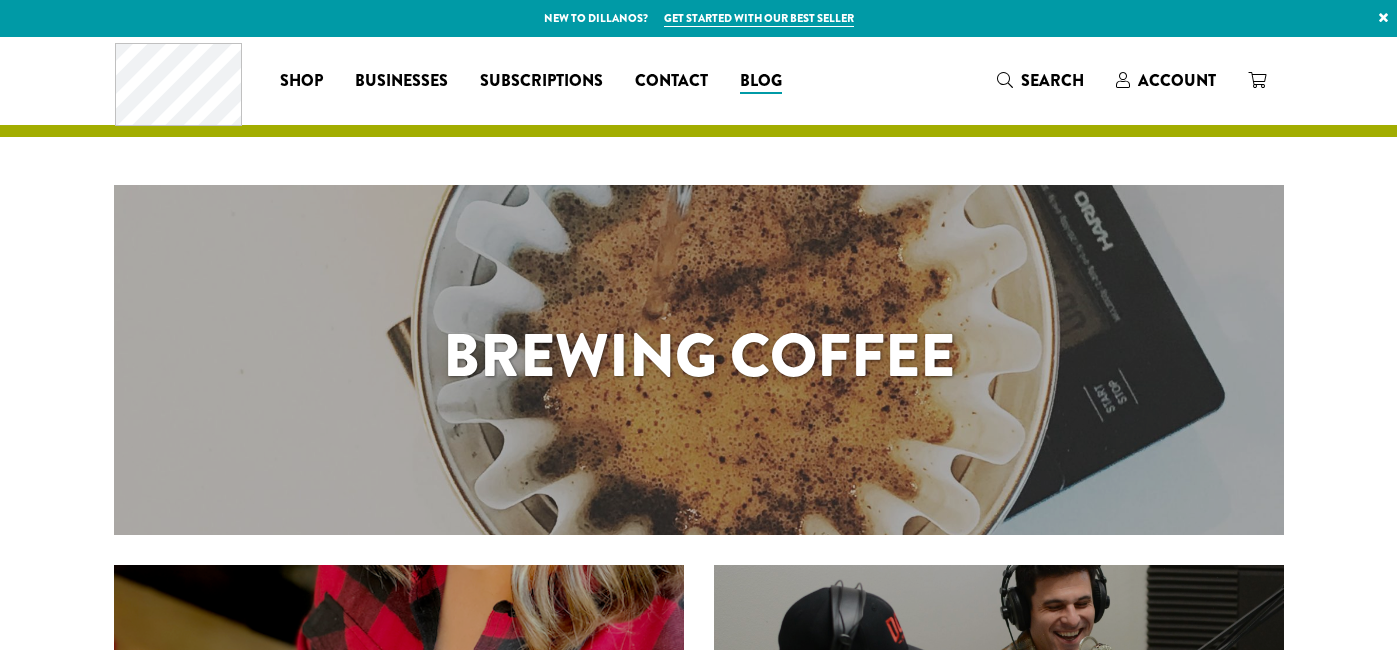 scroll, scrollTop: 0, scrollLeft: 0, axis: both 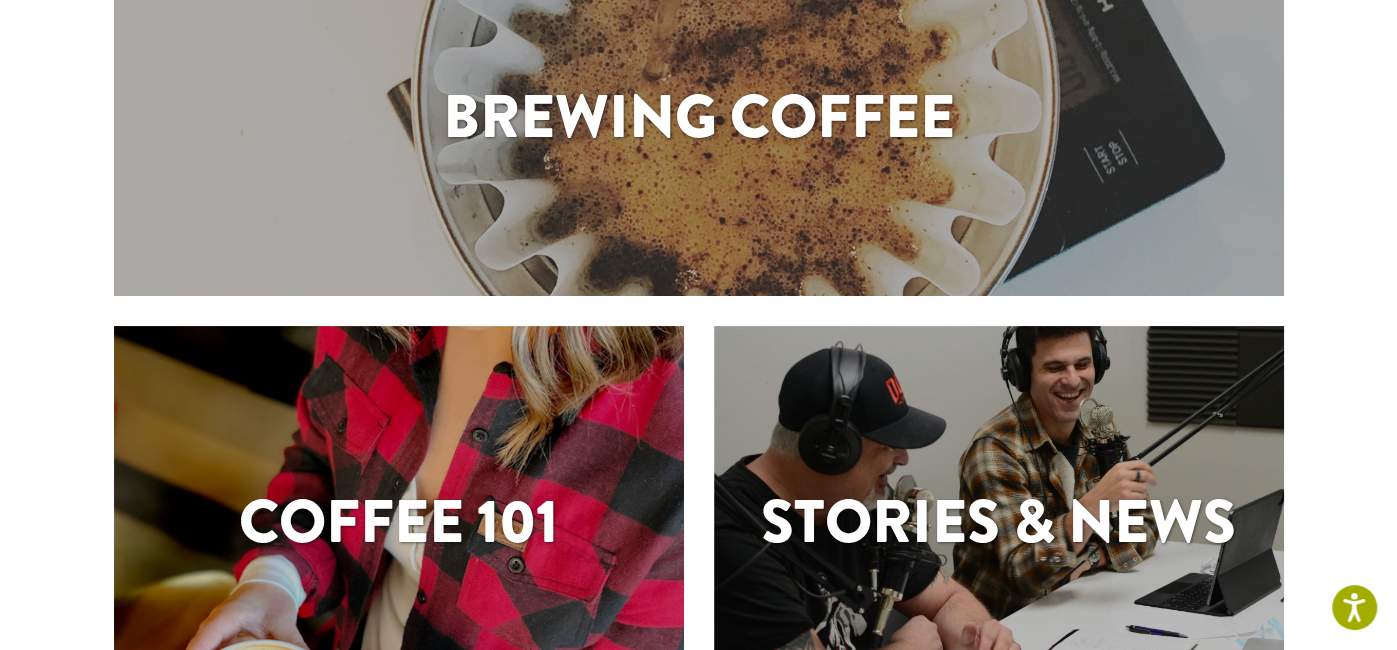 click on "Brewing Coffee" at bounding box center (699, 117) 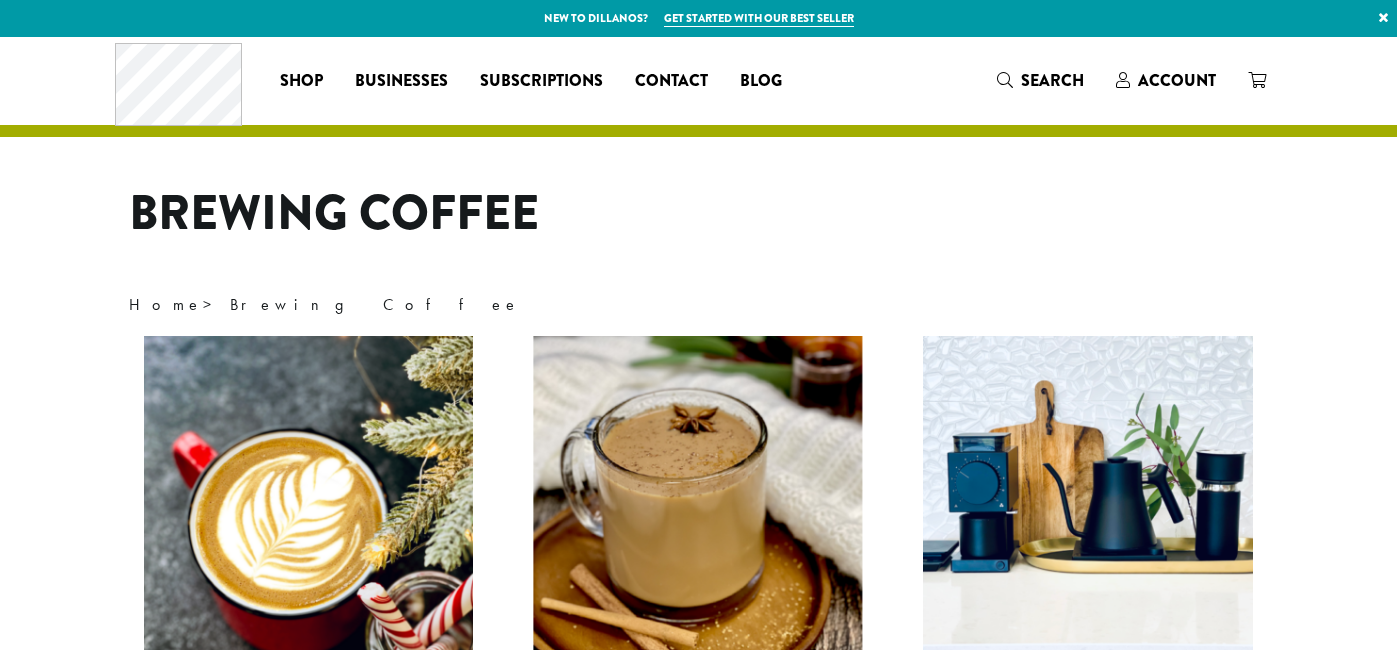 scroll, scrollTop: 0, scrollLeft: 0, axis: both 